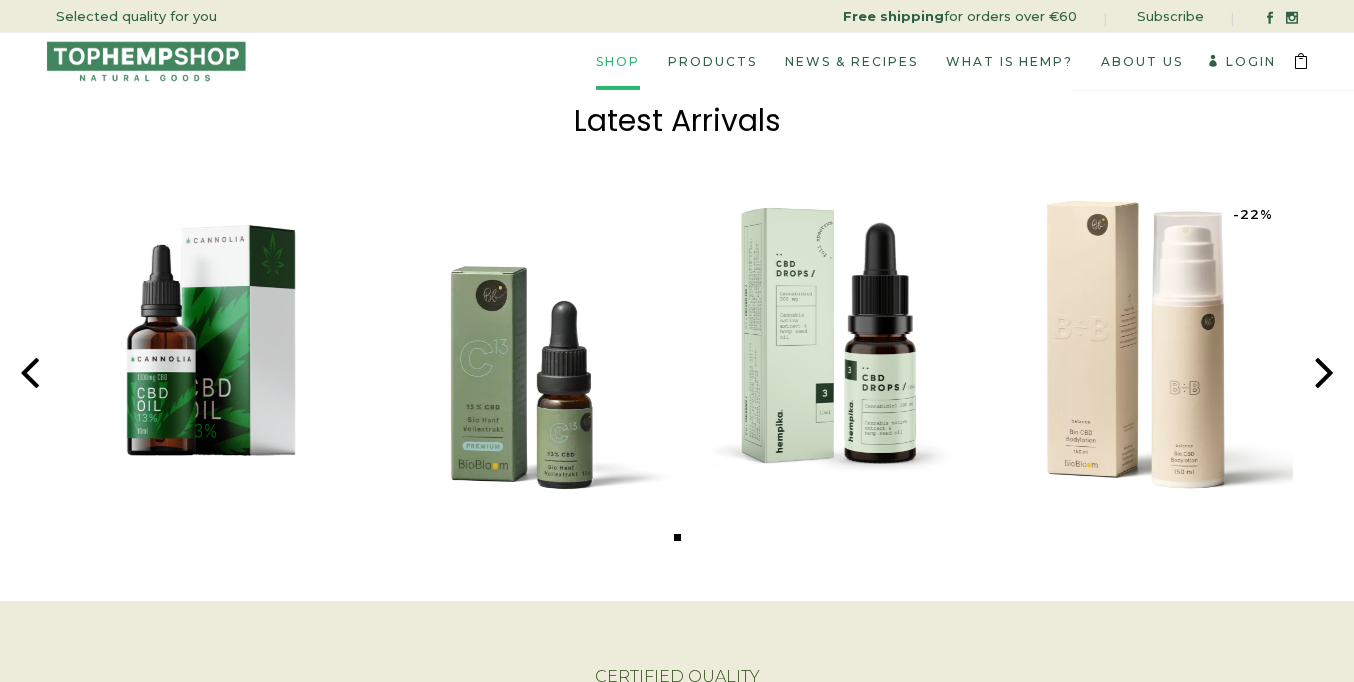 scroll, scrollTop: 563, scrollLeft: 0, axis: vertical 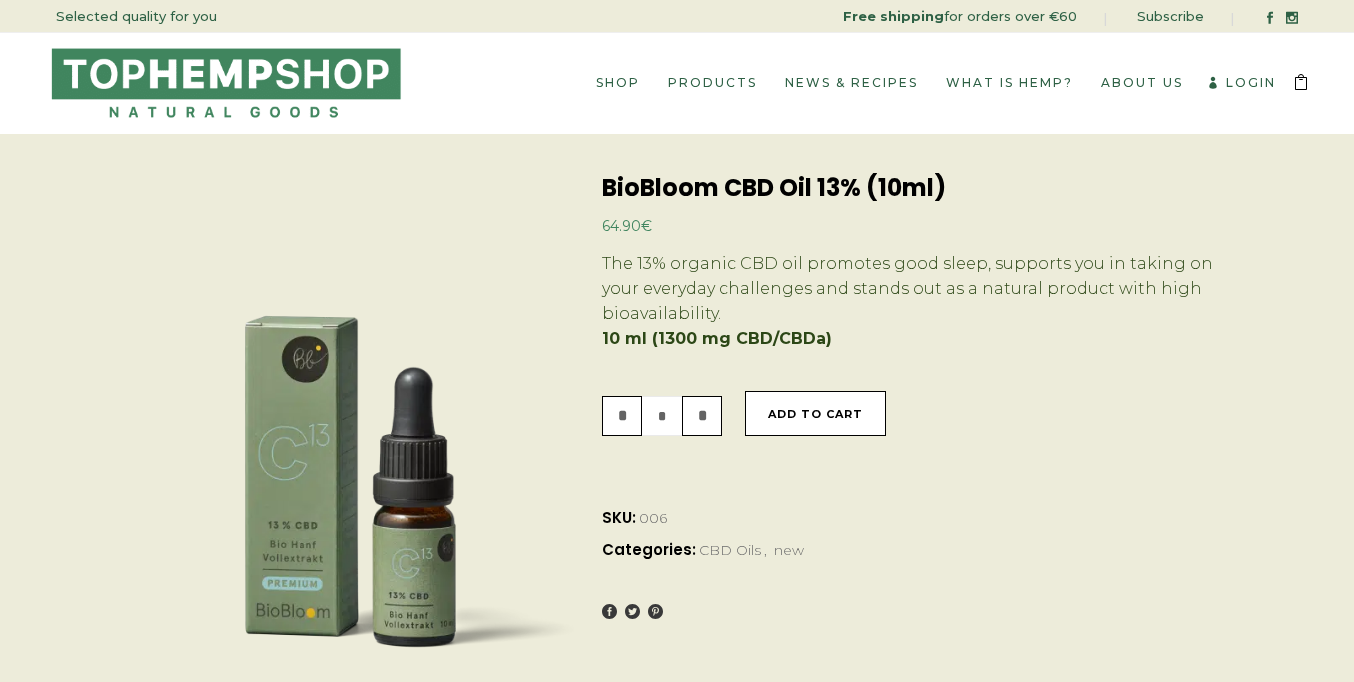 click on "Add to cart" at bounding box center [815, 413] 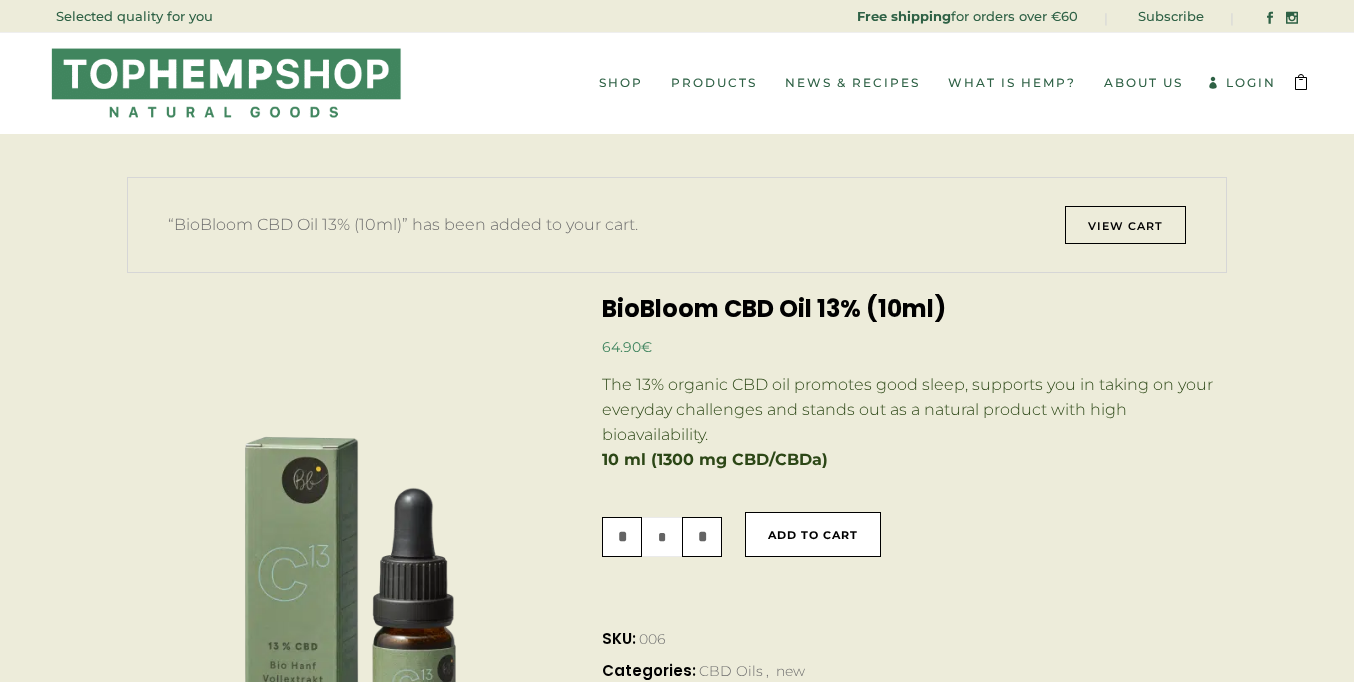 scroll, scrollTop: 0, scrollLeft: 0, axis: both 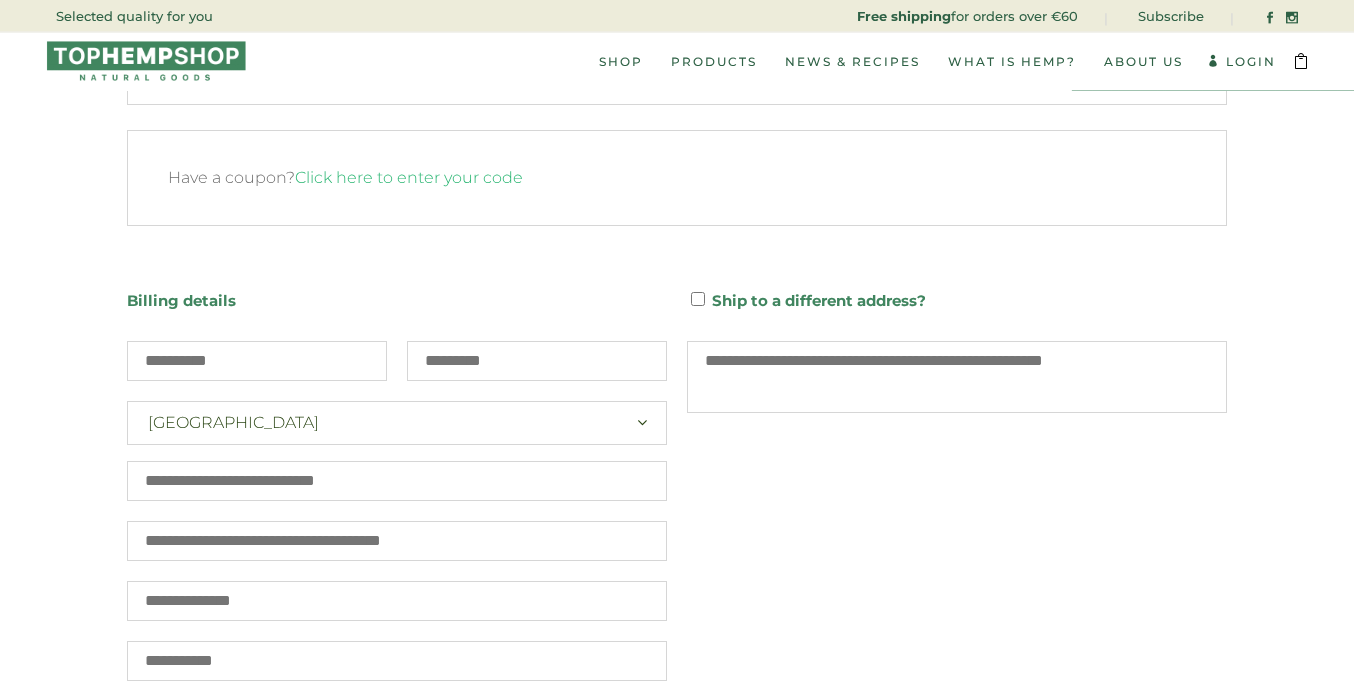 click on "Email address  *" at bounding box center (397, 782) 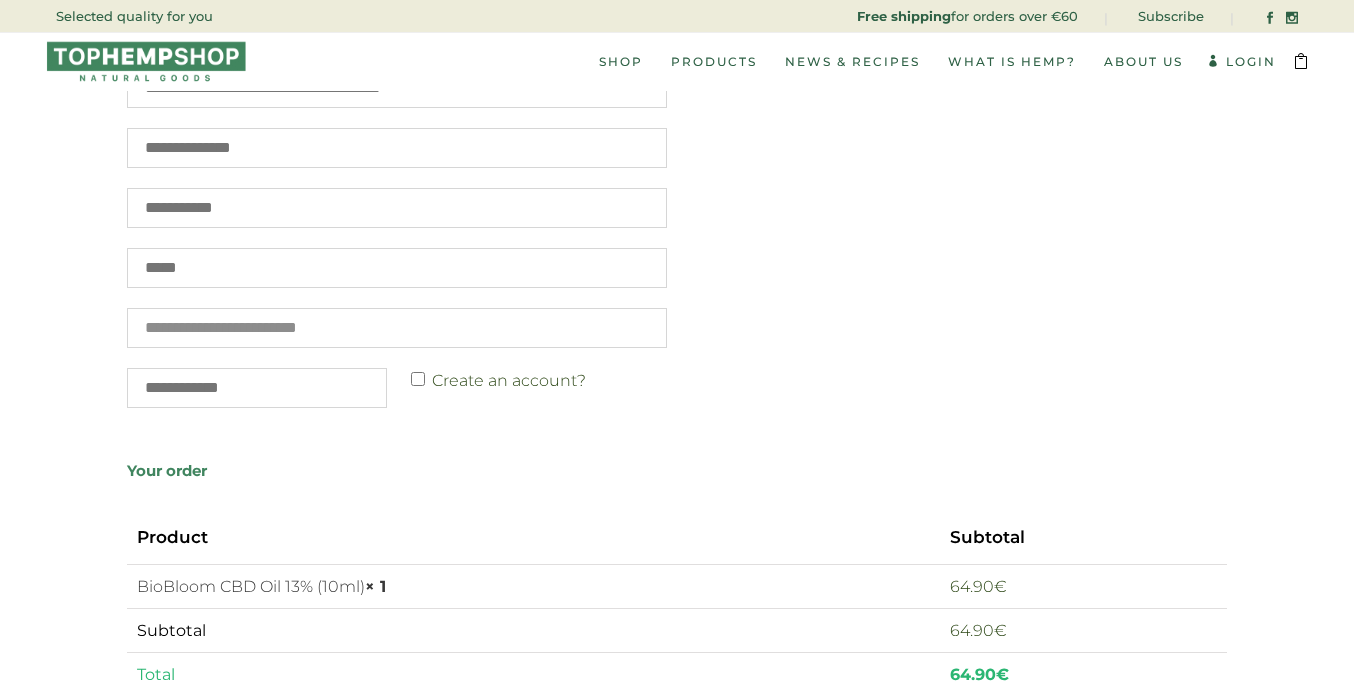 type on "**********" 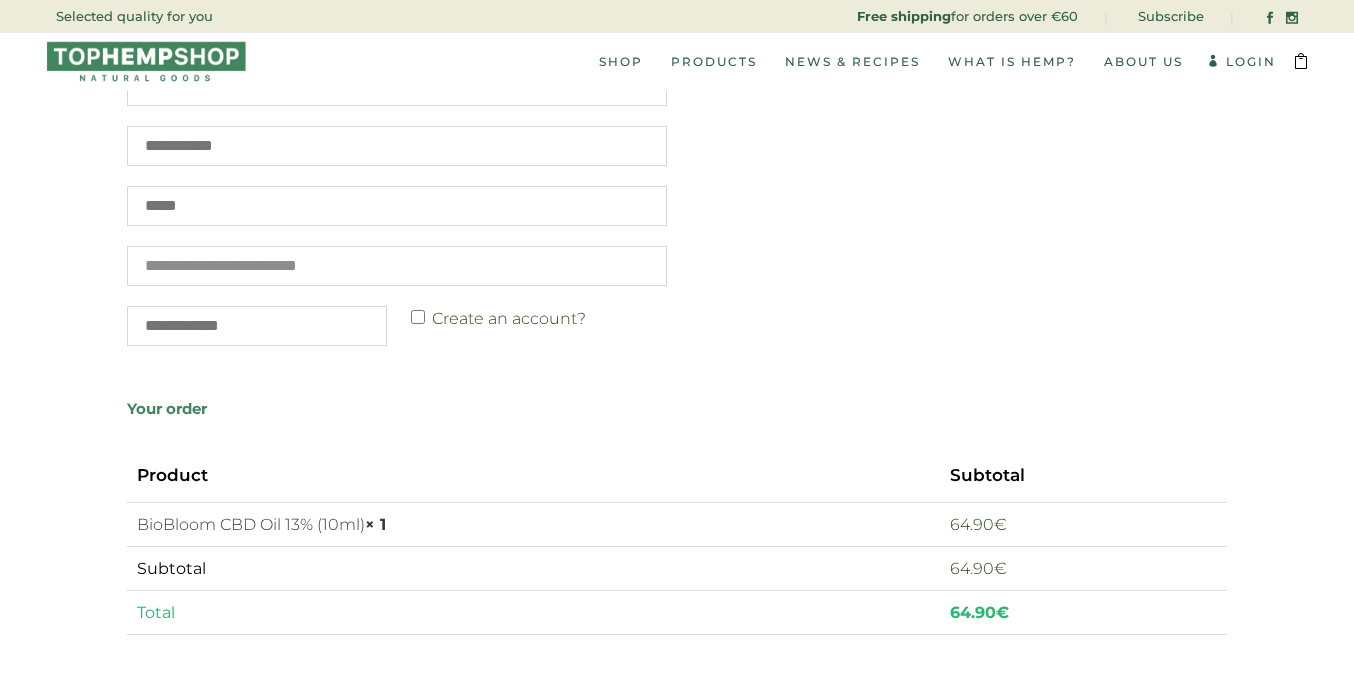 click on "First name  *" at bounding box center [257, -154] 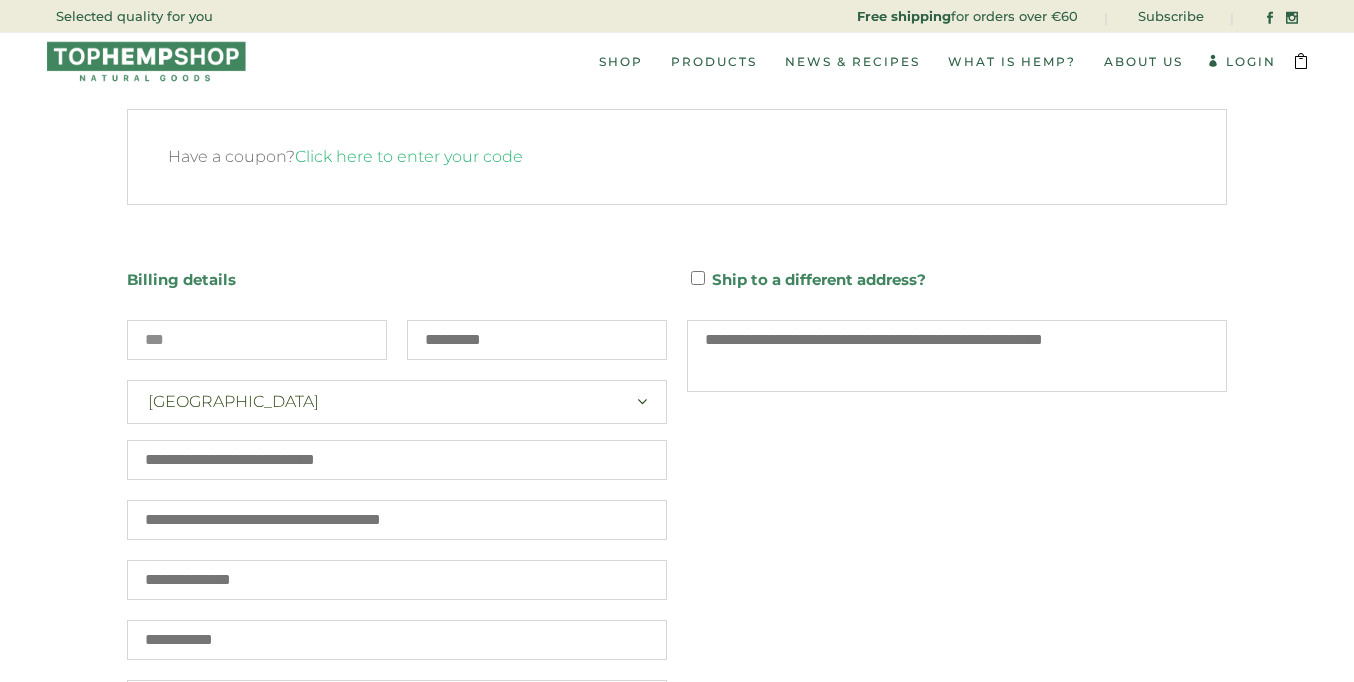 type on "***" 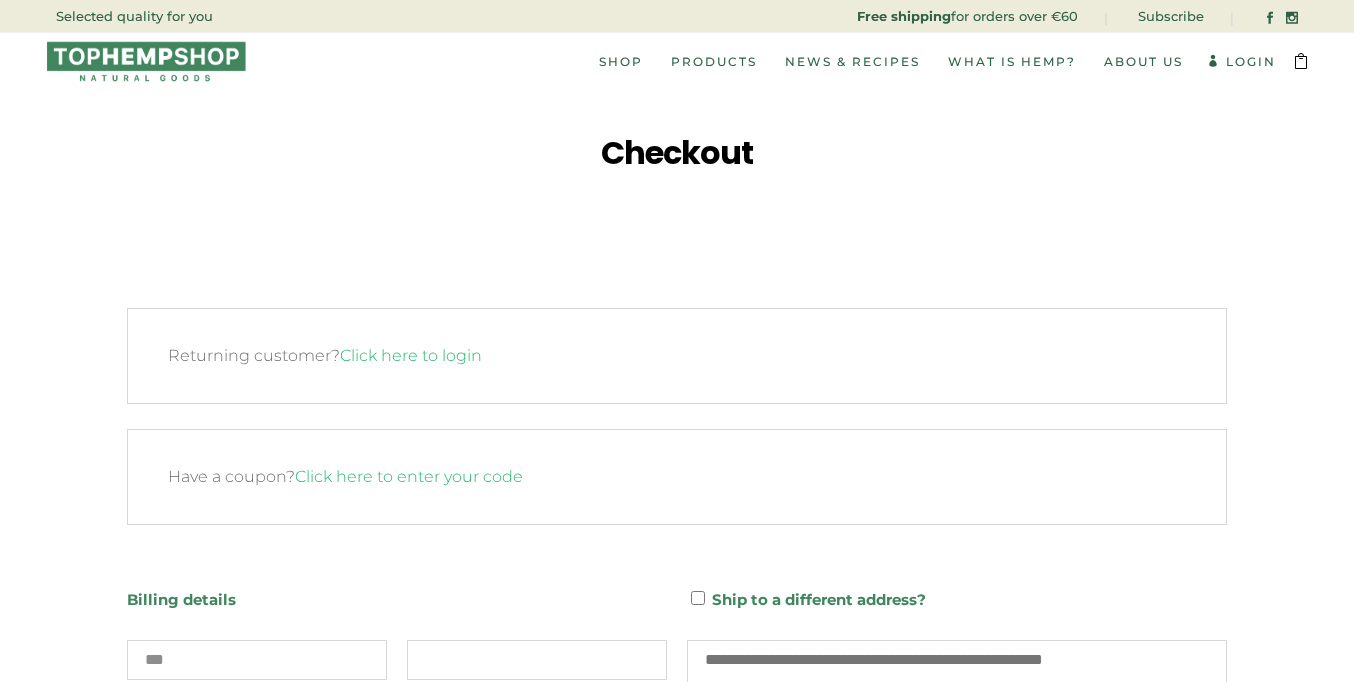 click on "Last name  *" at bounding box center (537, 660) 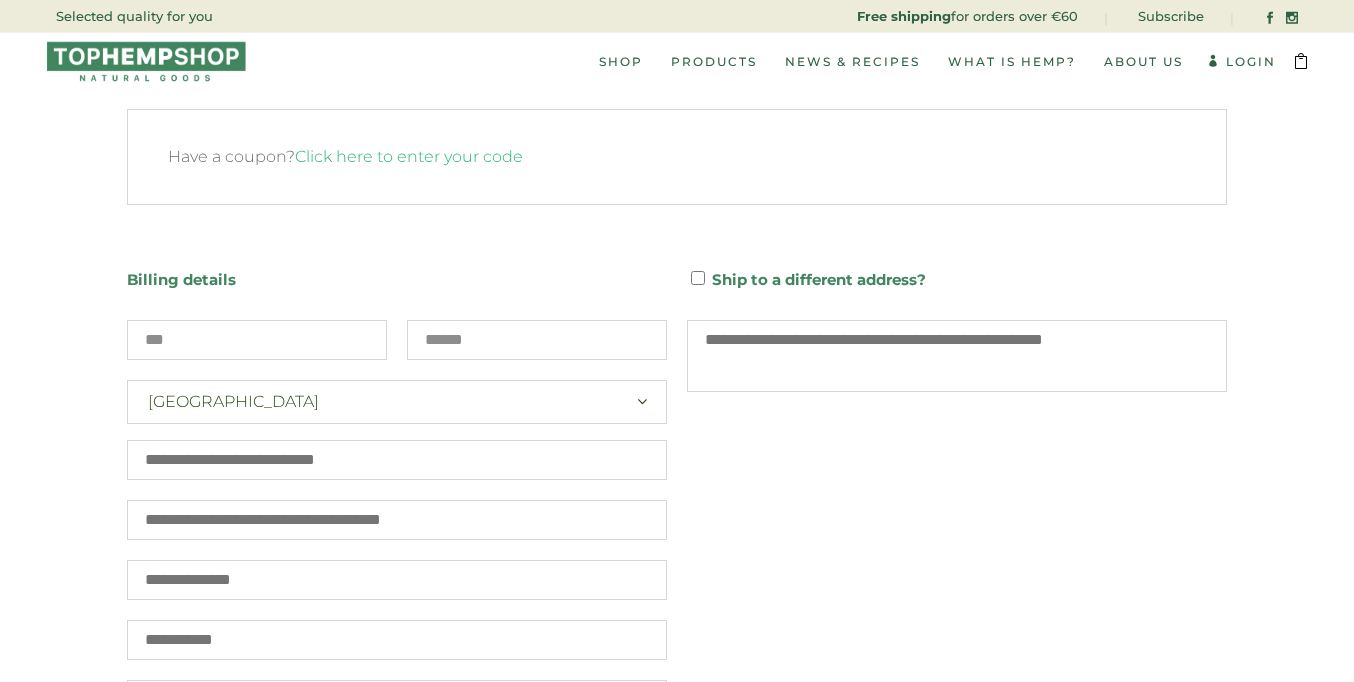 type on "*******" 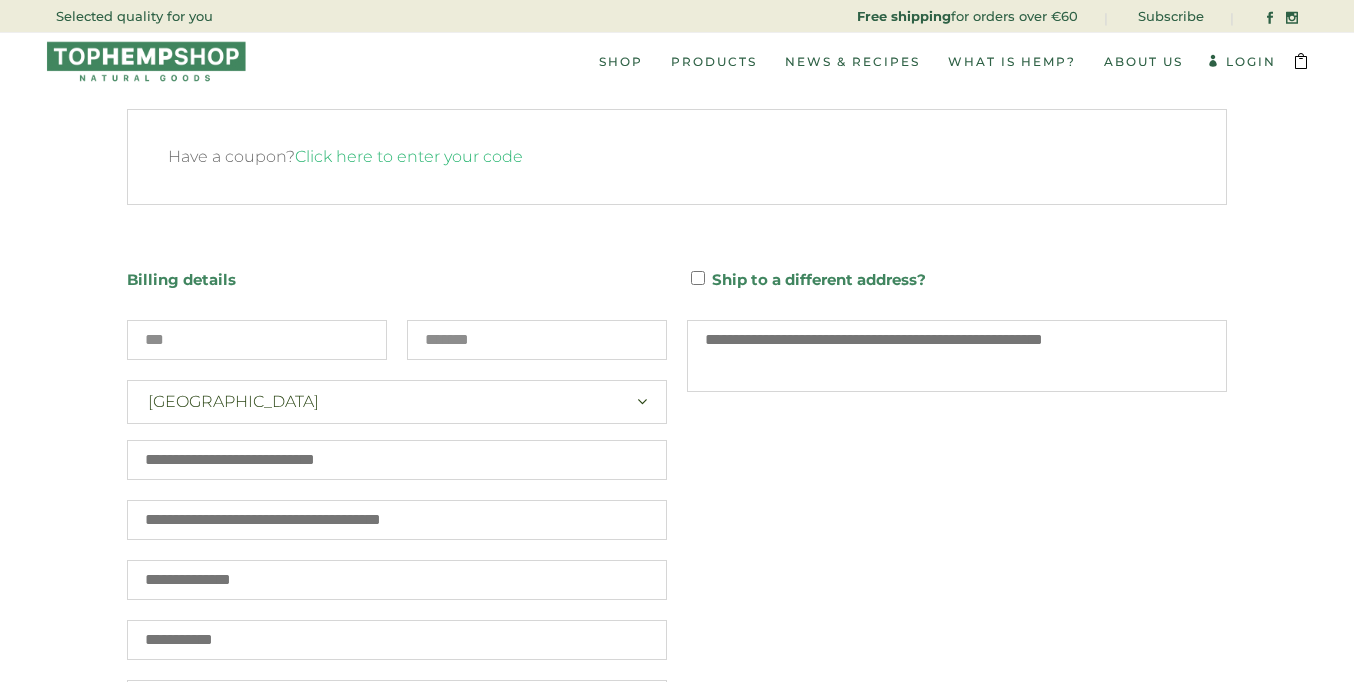 scroll, scrollTop: 69, scrollLeft: 0, axis: vertical 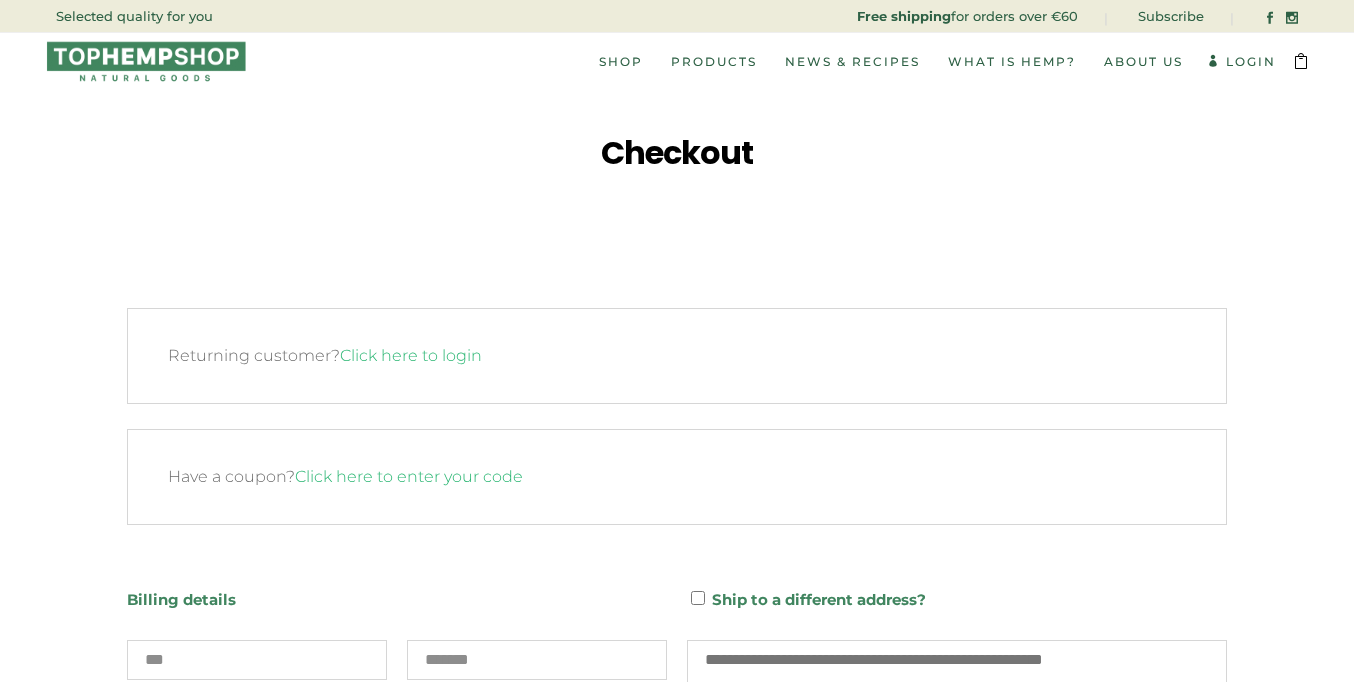 type on "*******" 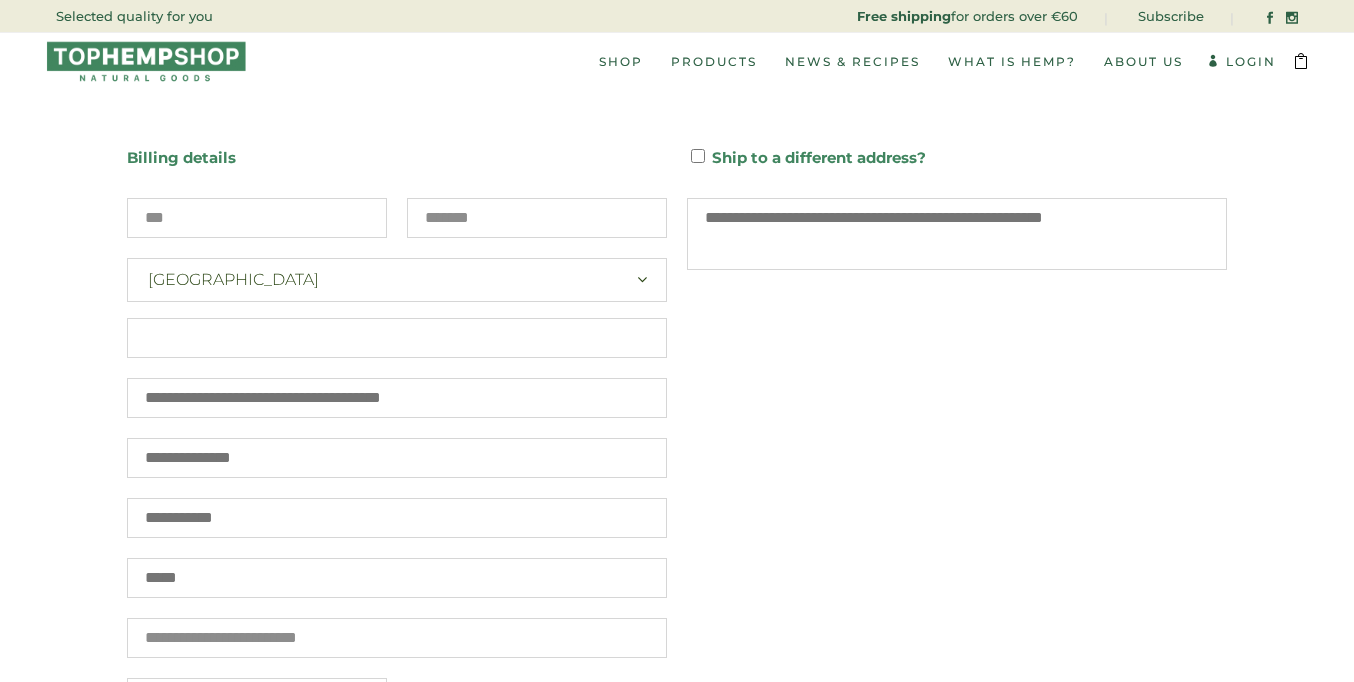 click on "Street address   *" at bounding box center (397, 338) 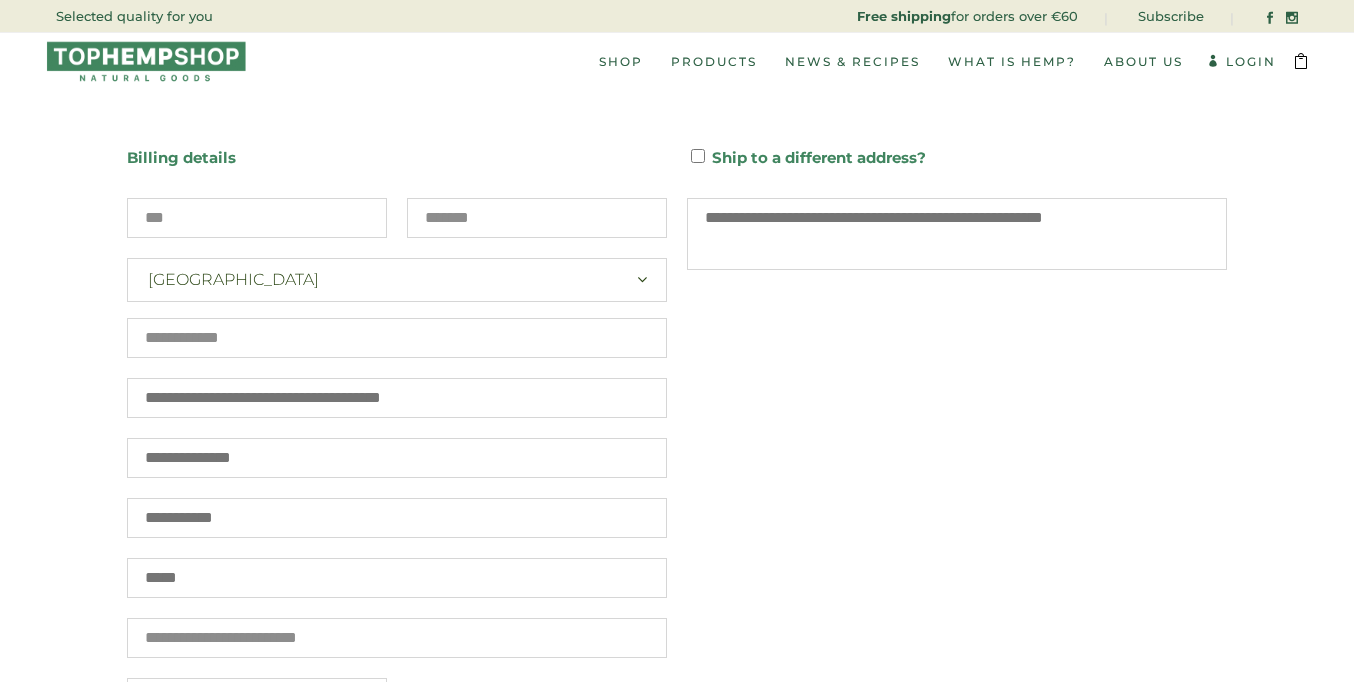 type on "**********" 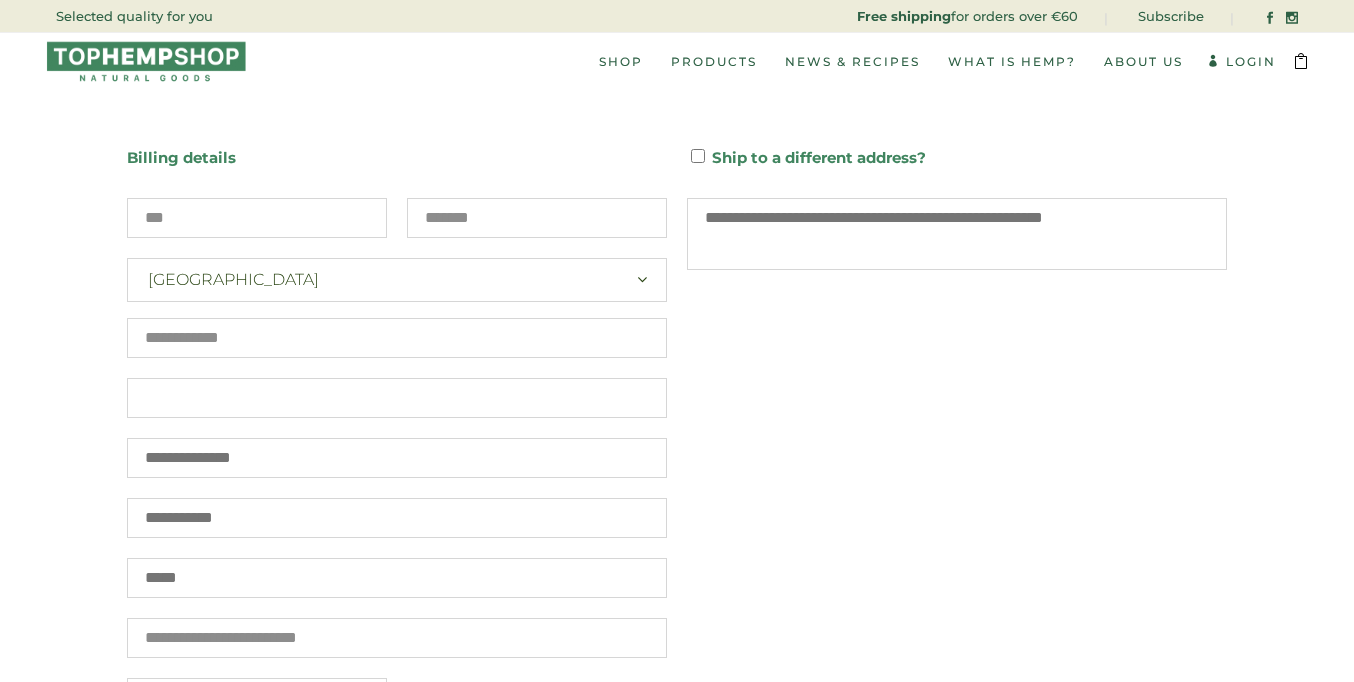 scroll, scrollTop: 573, scrollLeft: 0, axis: vertical 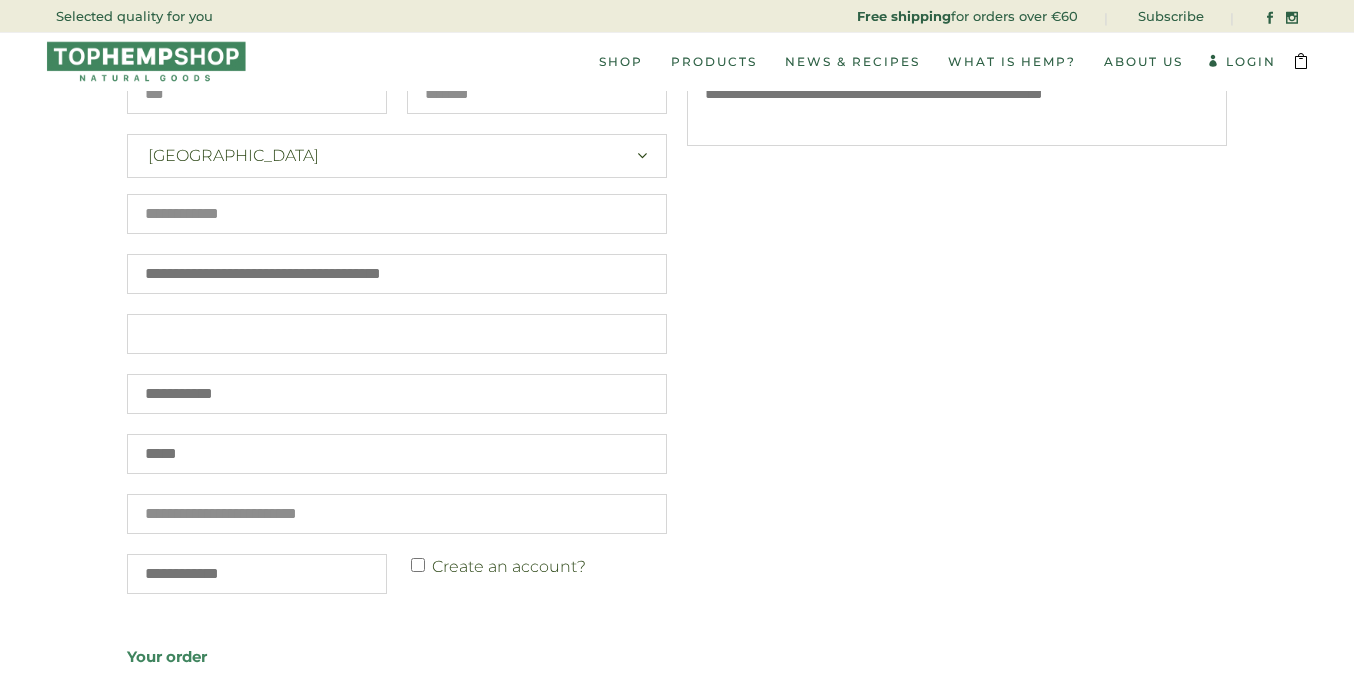 click on "Postcode / ZIP   *" at bounding box center [397, 334] 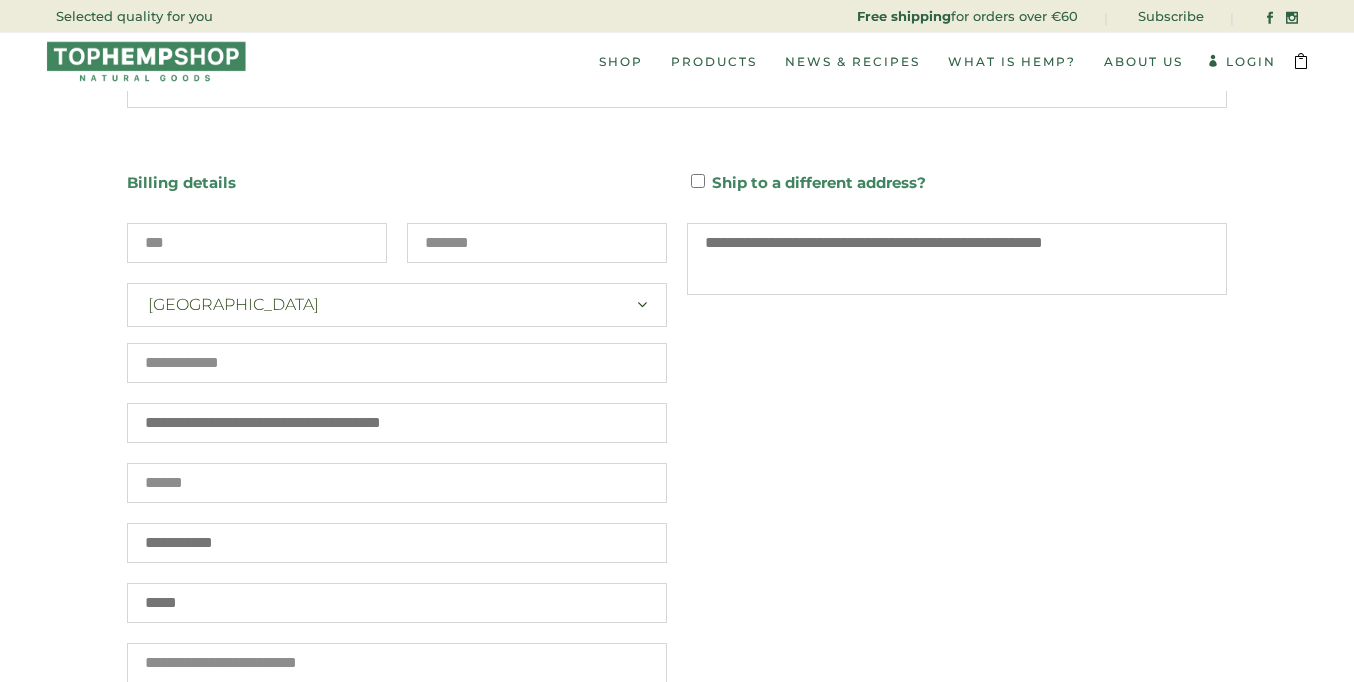 type on "******" 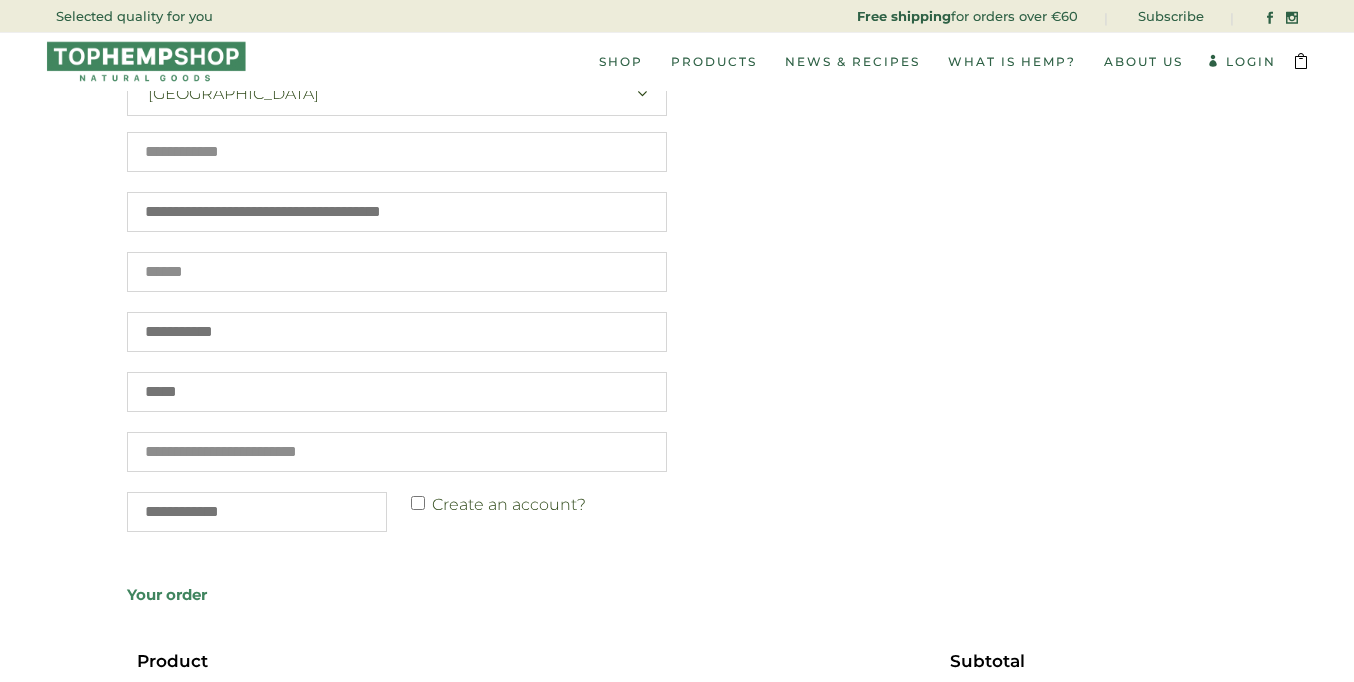 click on "Phone  *" at bounding box center [397, 392] 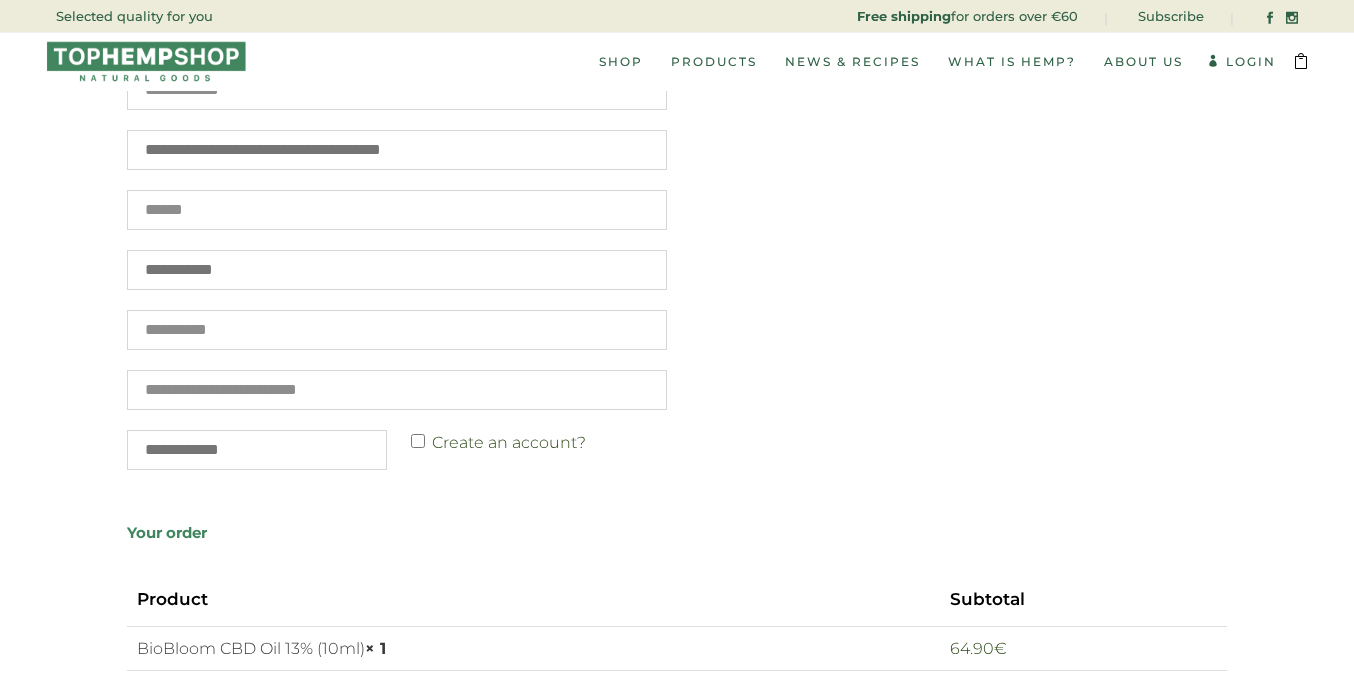 type on "**********" 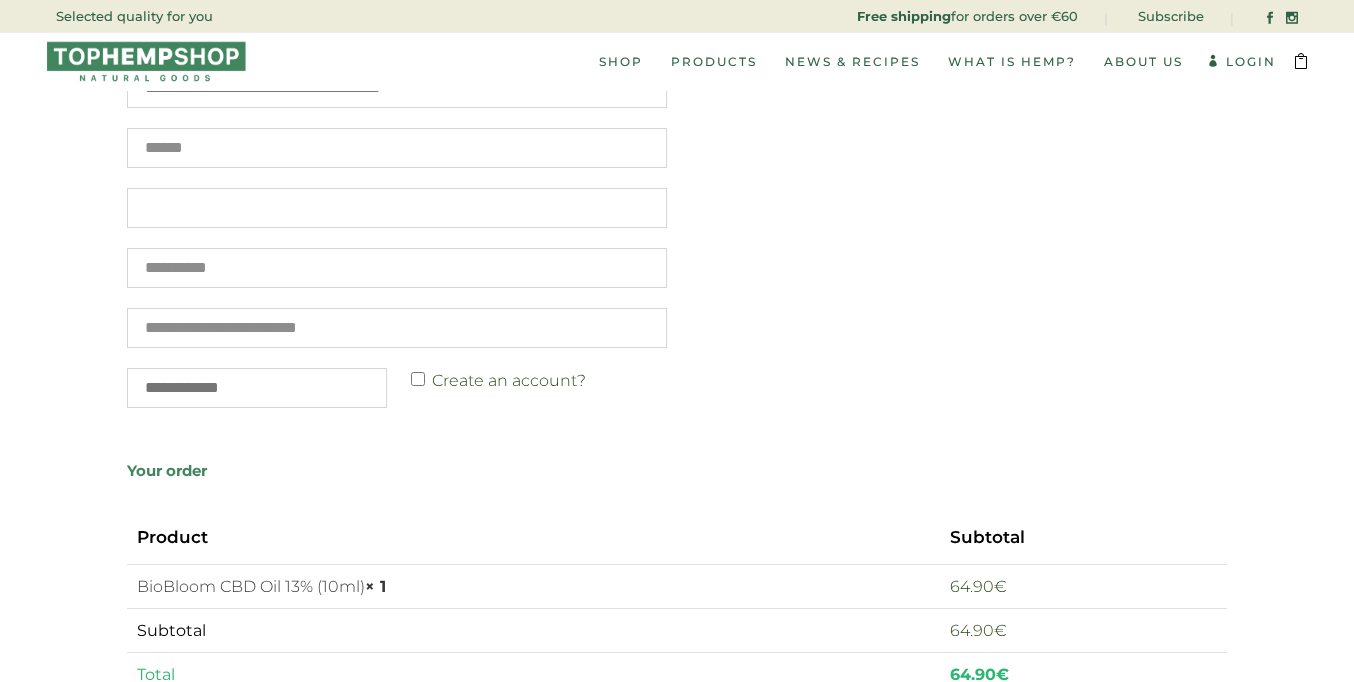 click on "Town / City   *" at bounding box center [397, 208] 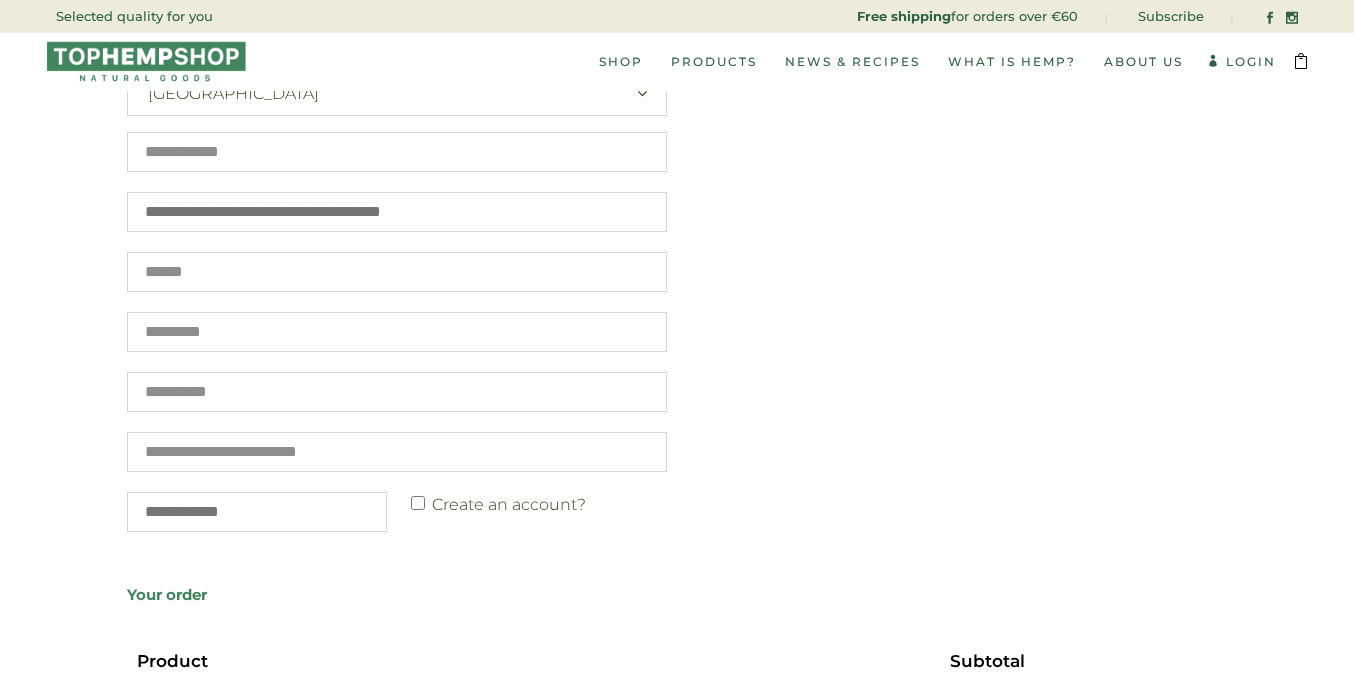 scroll, scrollTop: 759, scrollLeft: 0, axis: vertical 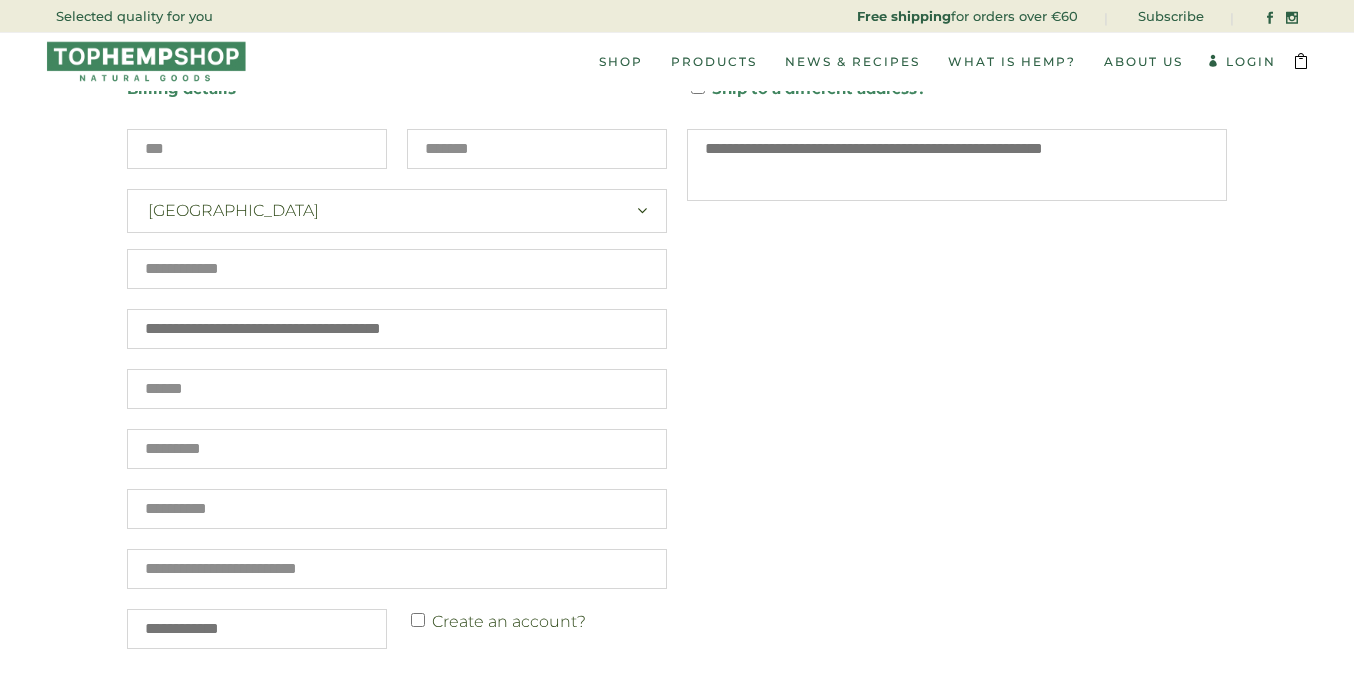 type on "*********" 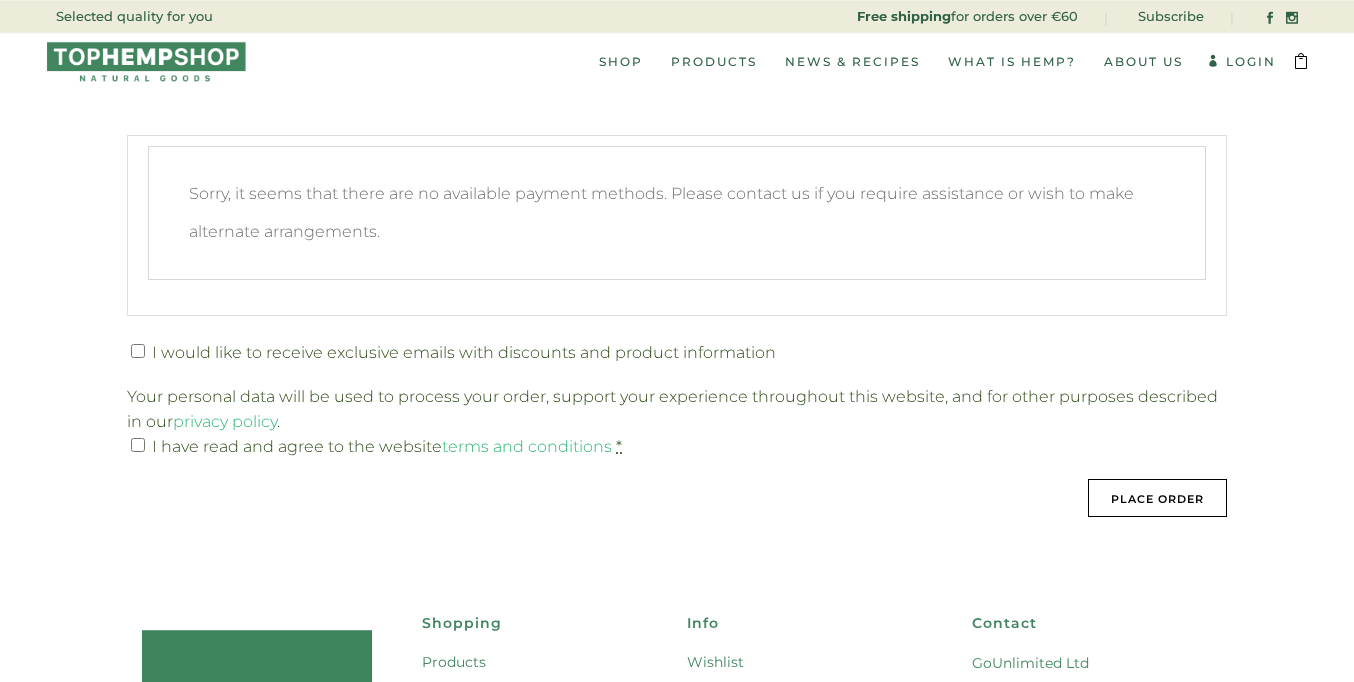 scroll, scrollTop: 1170, scrollLeft: 0, axis: vertical 